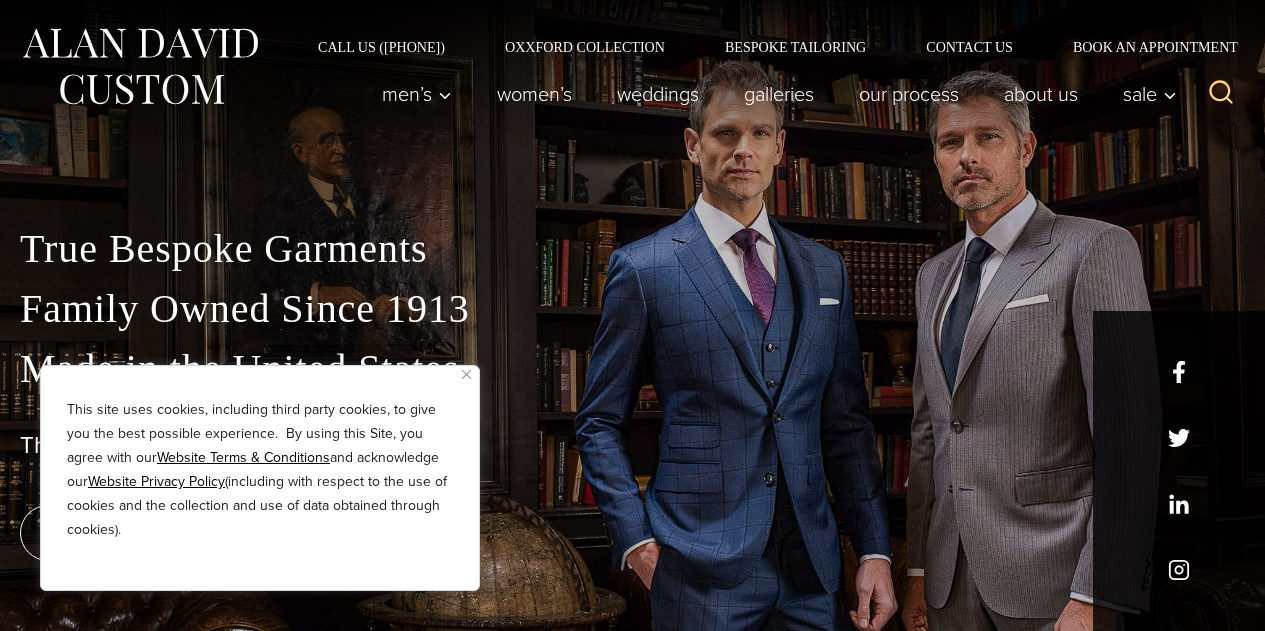 scroll, scrollTop: 0, scrollLeft: 0, axis: both 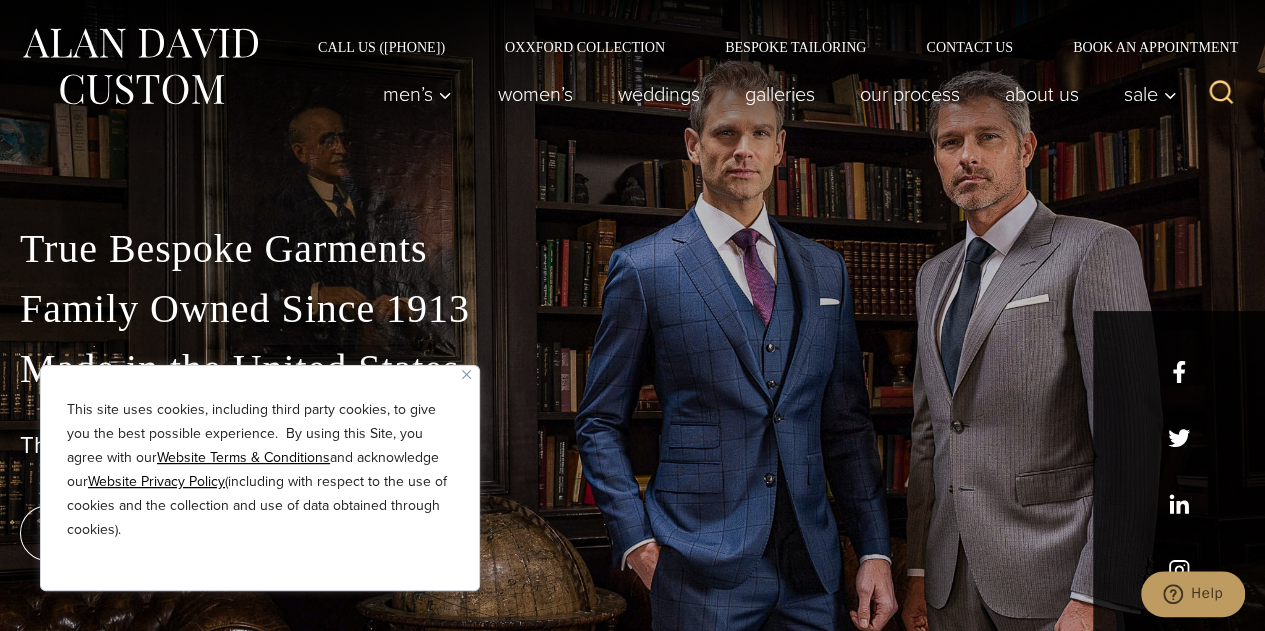 click at bounding box center [466, 374] 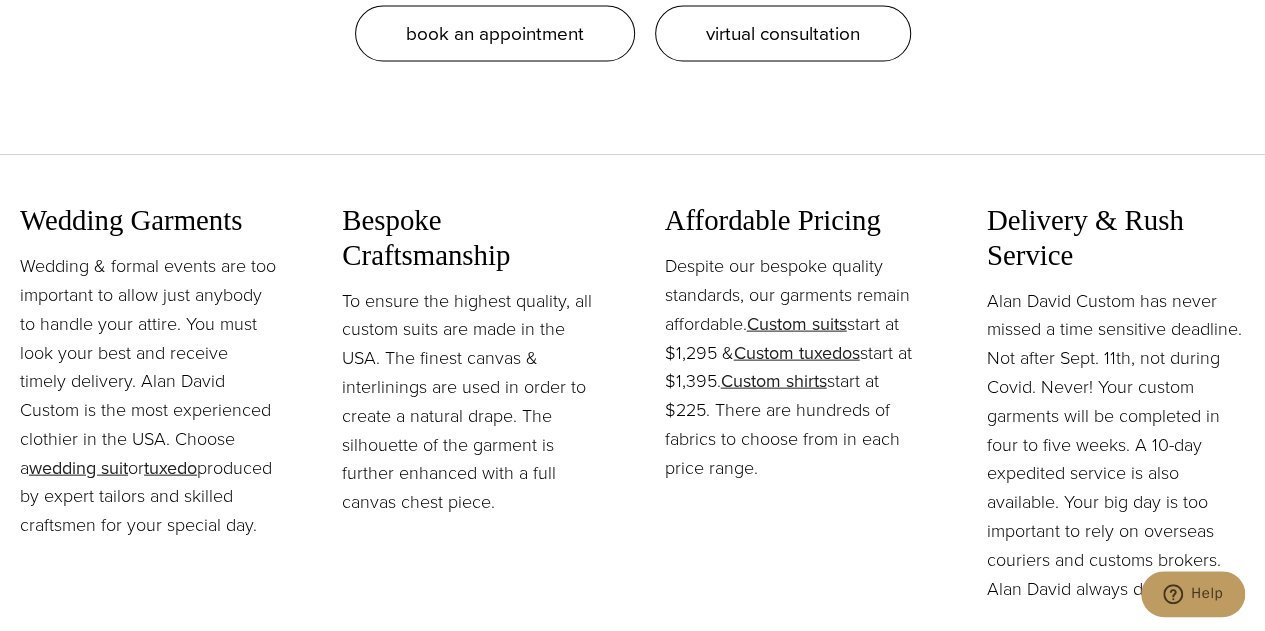 scroll, scrollTop: 1999, scrollLeft: 0, axis: vertical 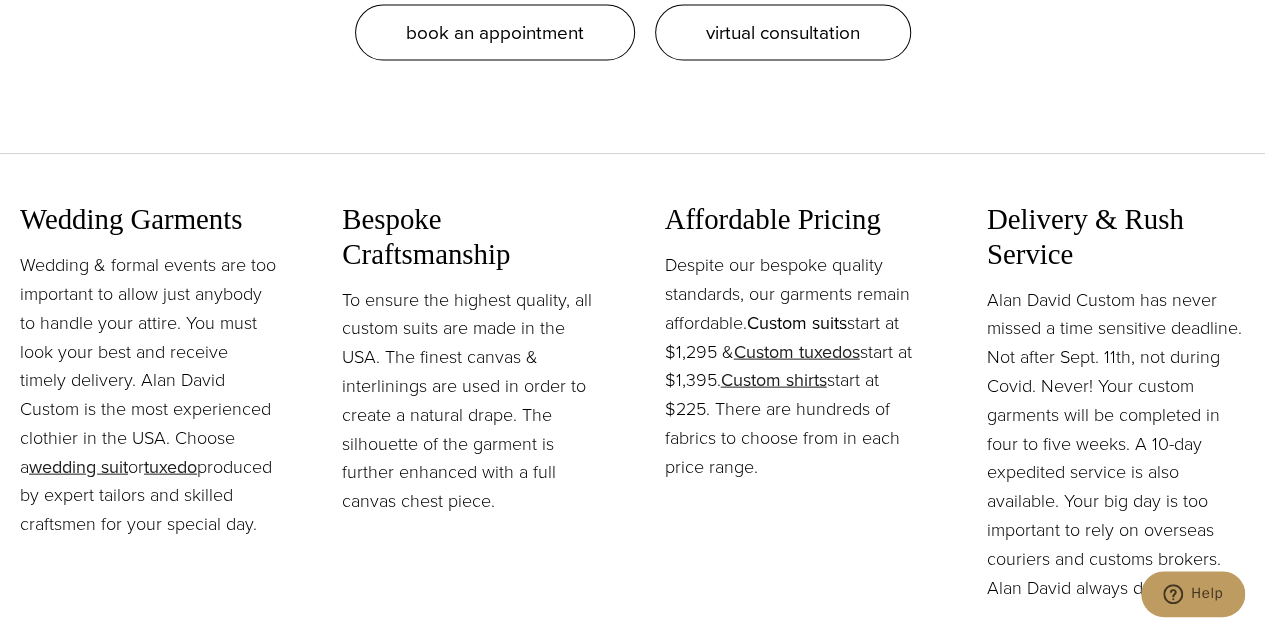 click on "Custom suits" at bounding box center [797, 323] 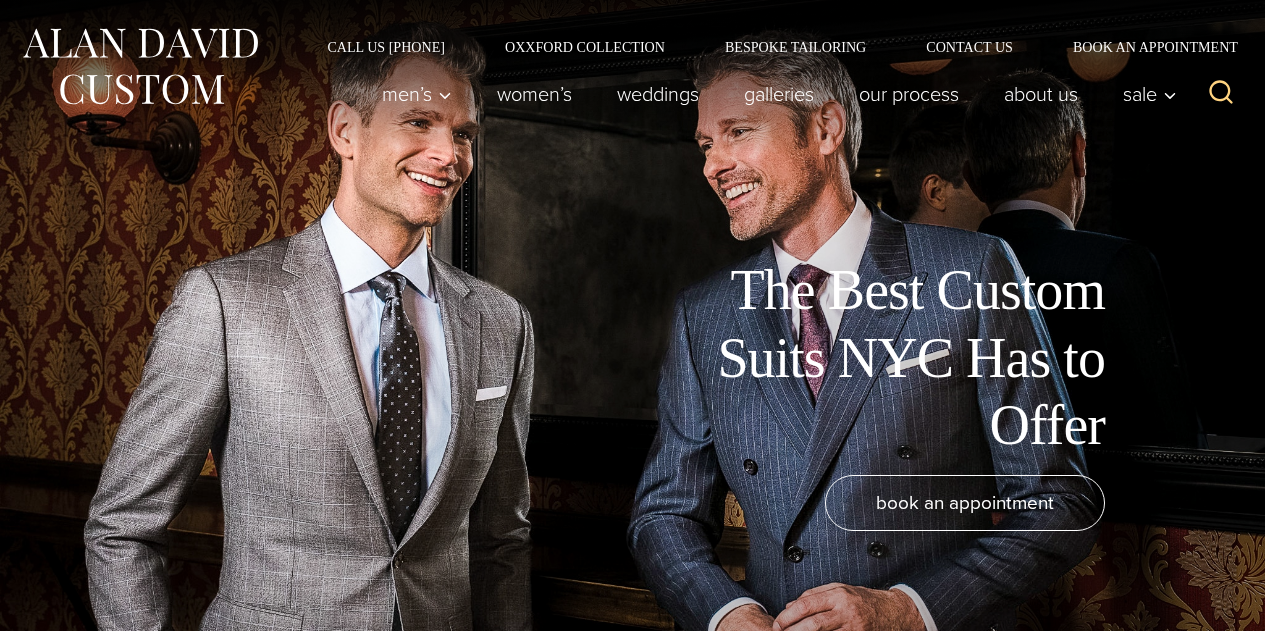 scroll, scrollTop: 0, scrollLeft: 0, axis: both 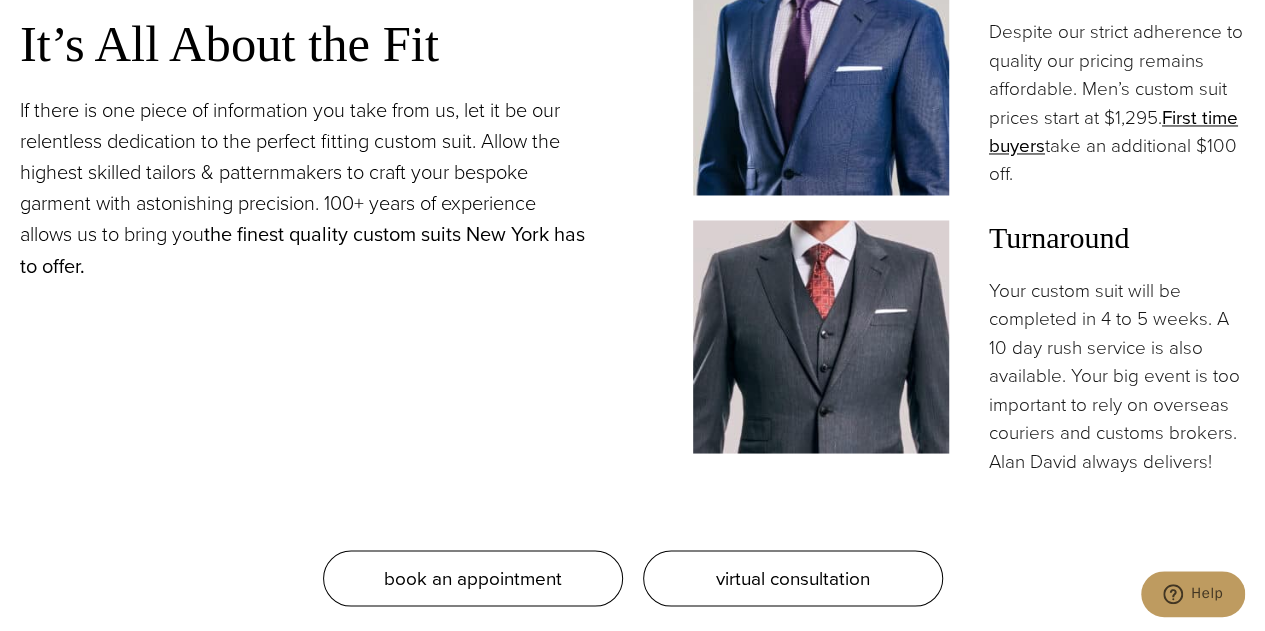 click on "the finest quality custom suits New York has to offer." at bounding box center [302, 249] 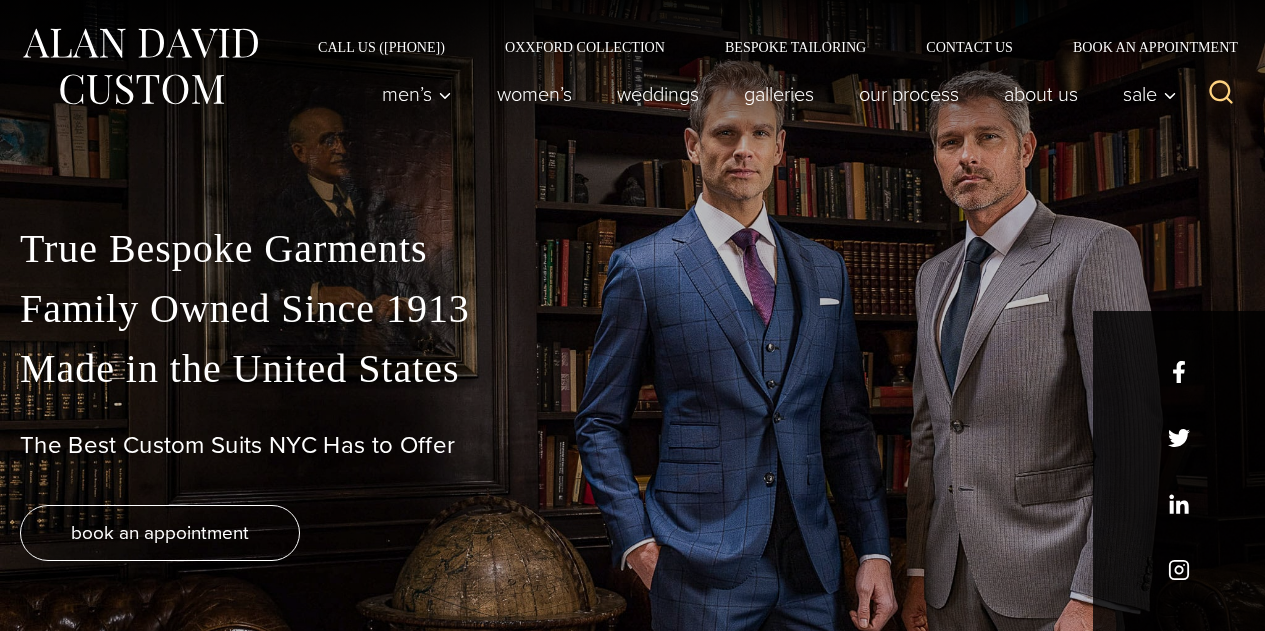 scroll, scrollTop: 0, scrollLeft: 0, axis: both 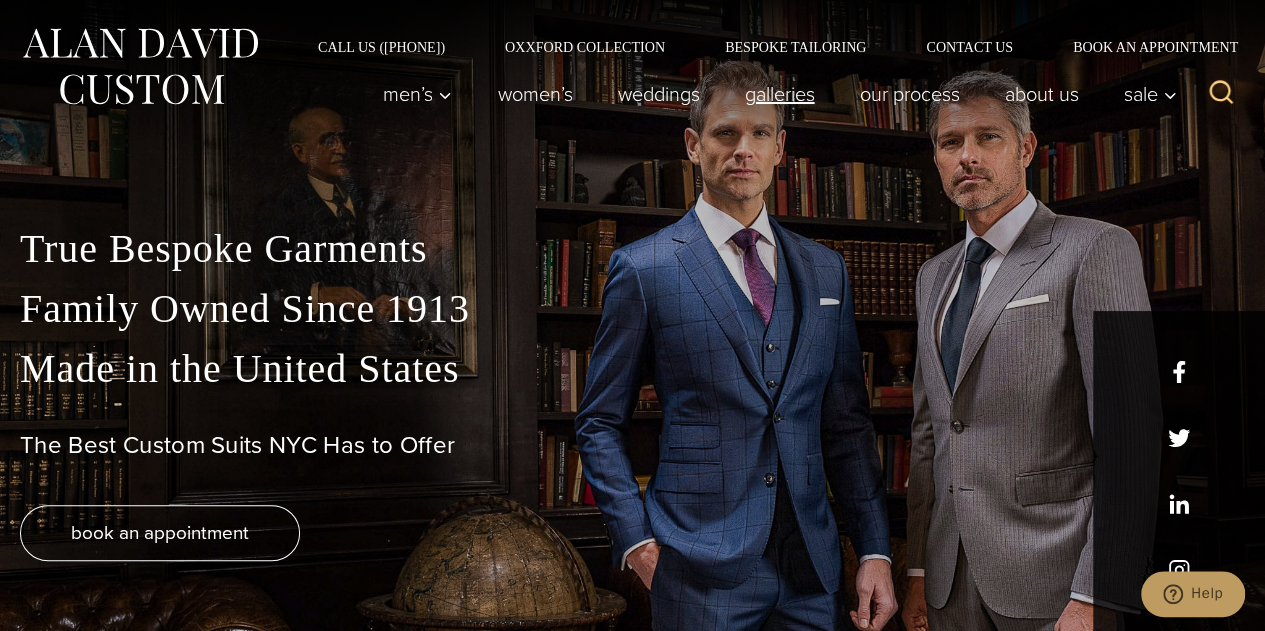 click on "Galleries" at bounding box center (779, 94) 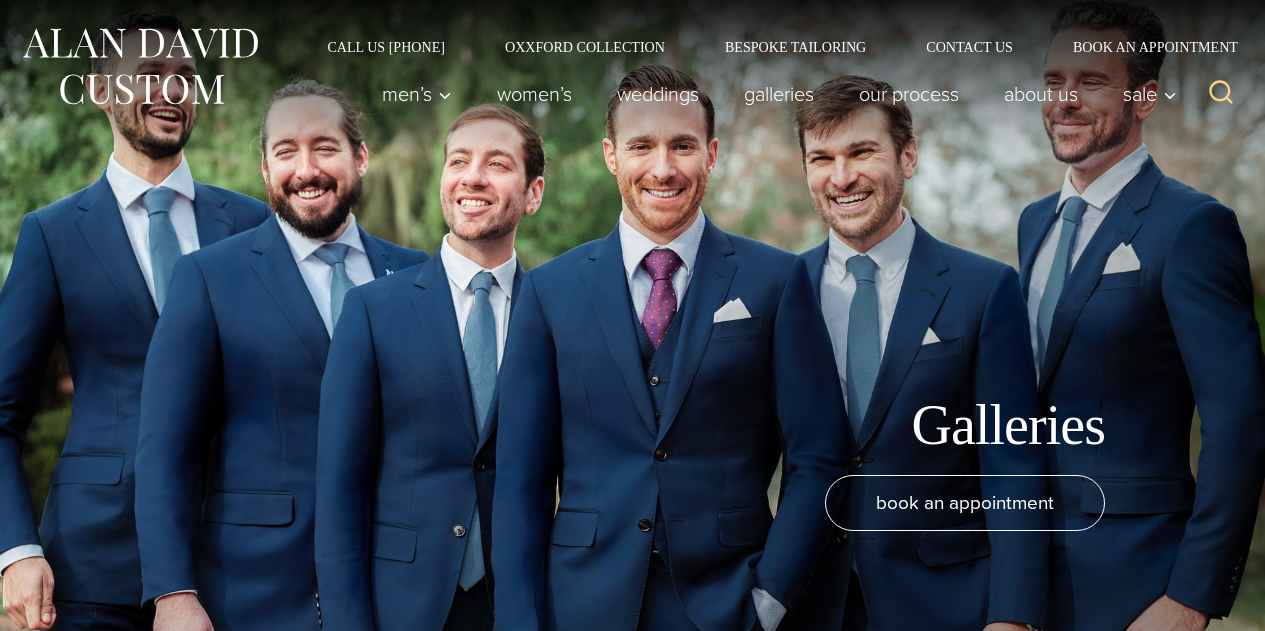 scroll, scrollTop: 0, scrollLeft: 0, axis: both 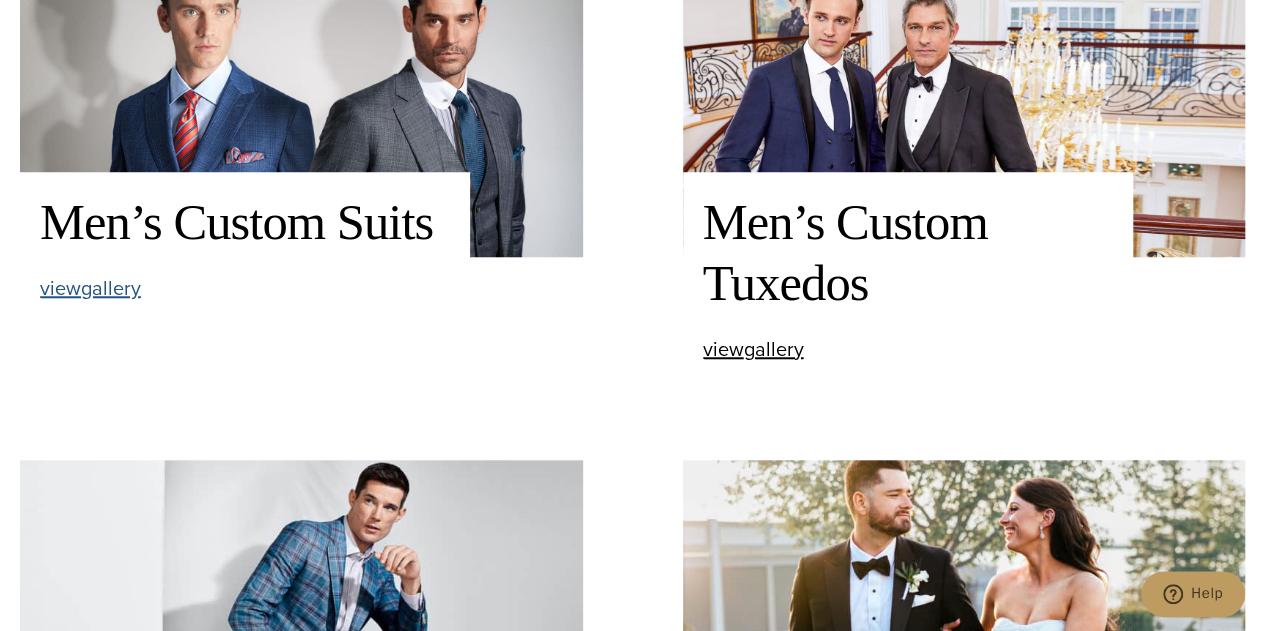 click on "view  Men’s Custom Suits  gallery" at bounding box center [90, 288] 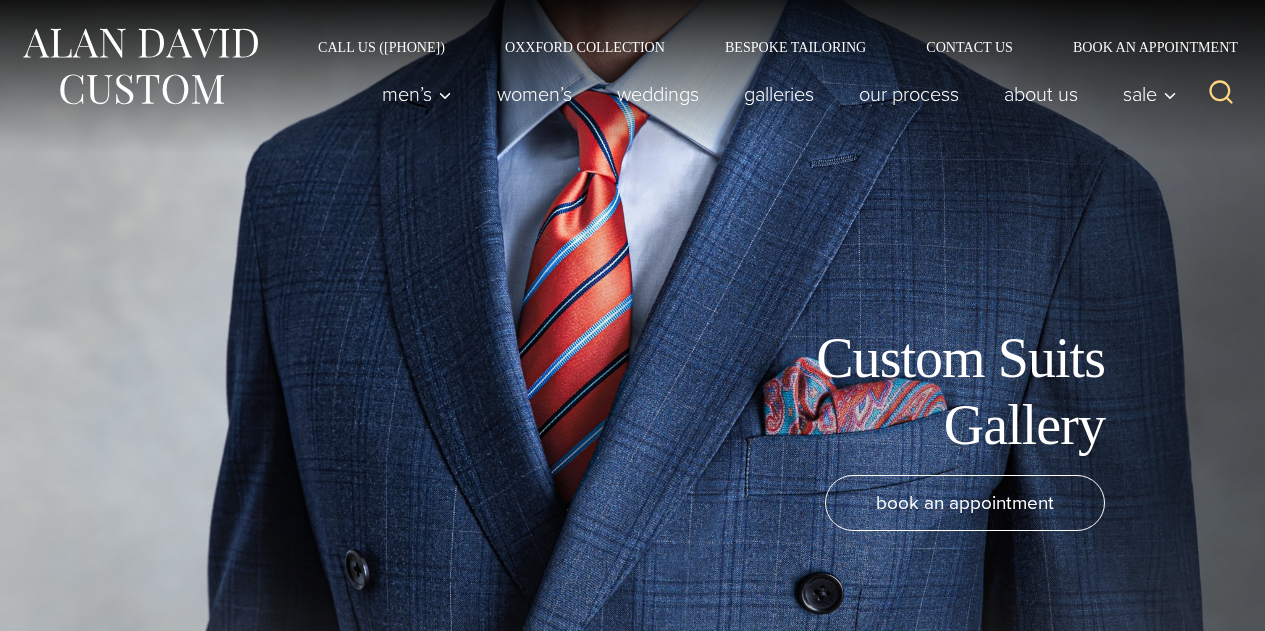 scroll, scrollTop: 0, scrollLeft: 0, axis: both 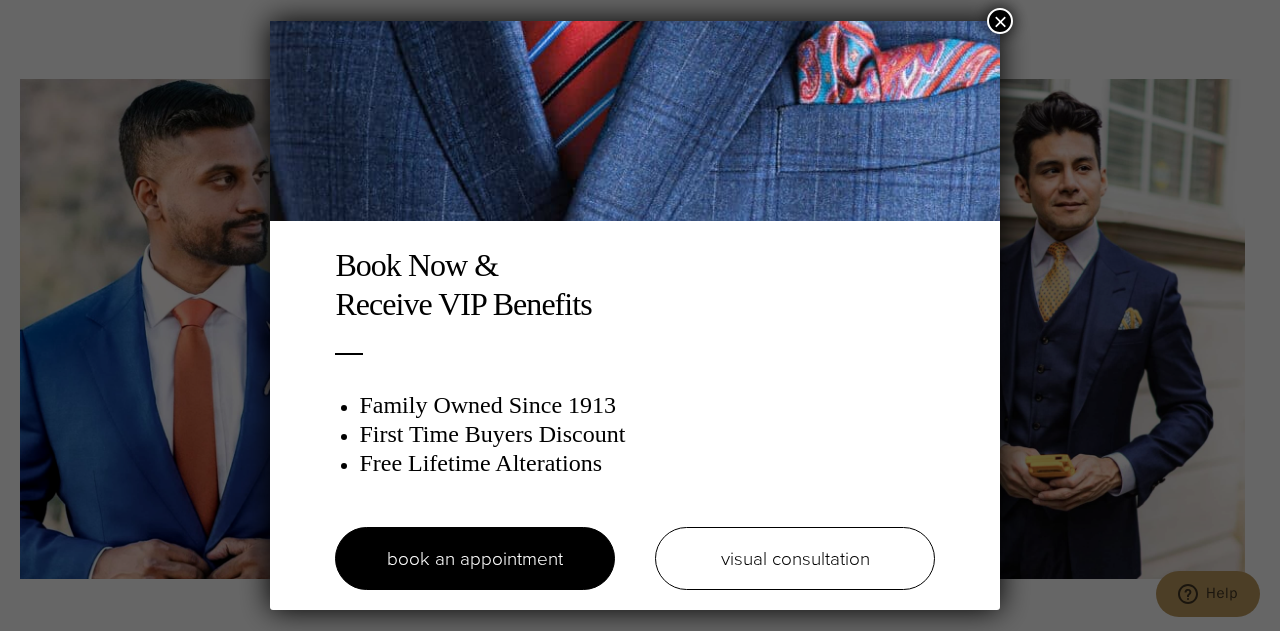 click on "×" at bounding box center [1000, 21] 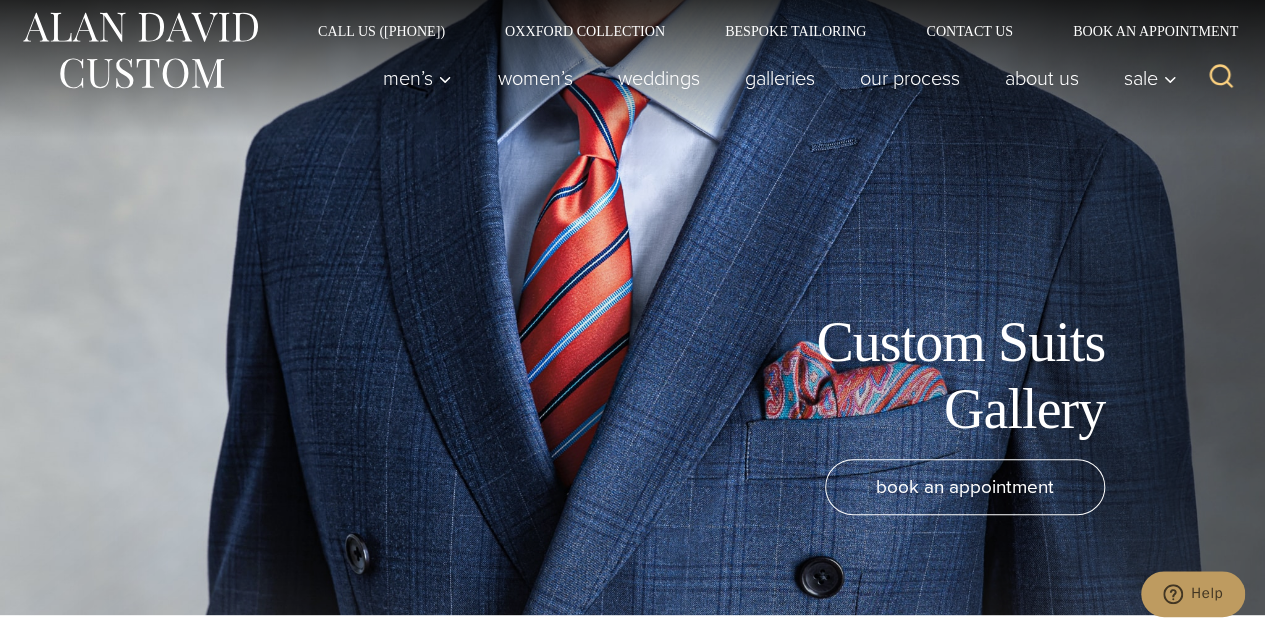 scroll, scrollTop: 0, scrollLeft: 0, axis: both 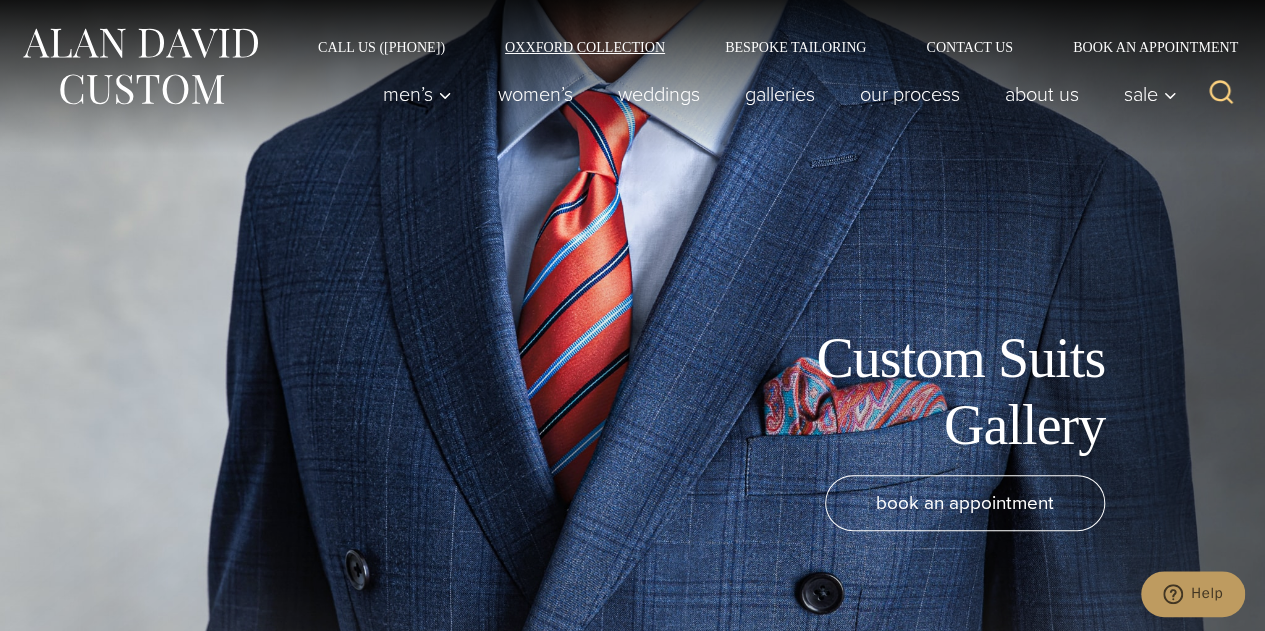 click on "Oxxford Collection" at bounding box center [585, 47] 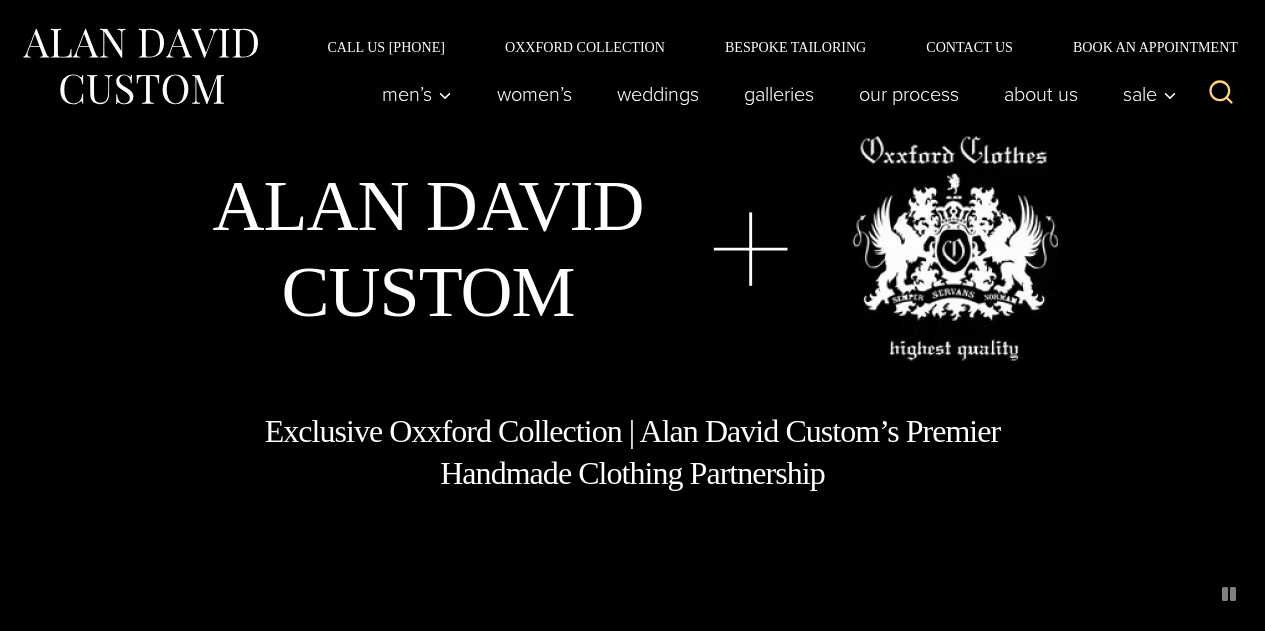 scroll, scrollTop: 0, scrollLeft: 0, axis: both 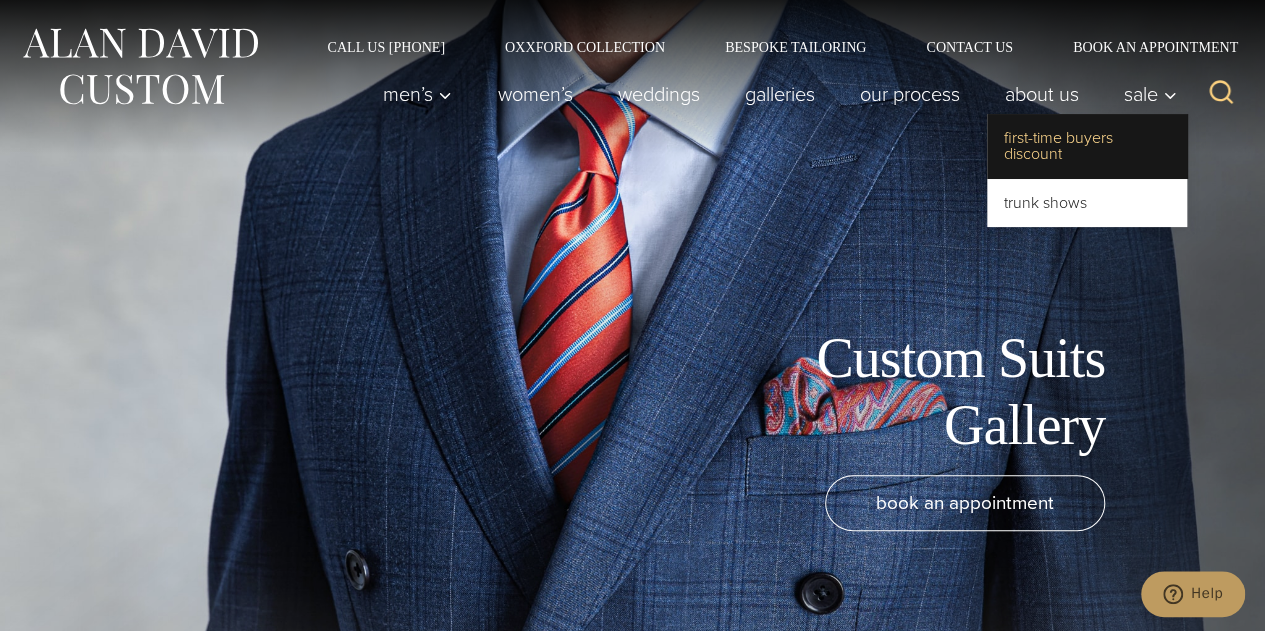 click on "First-Time Buyers Discount" at bounding box center (1087, 146) 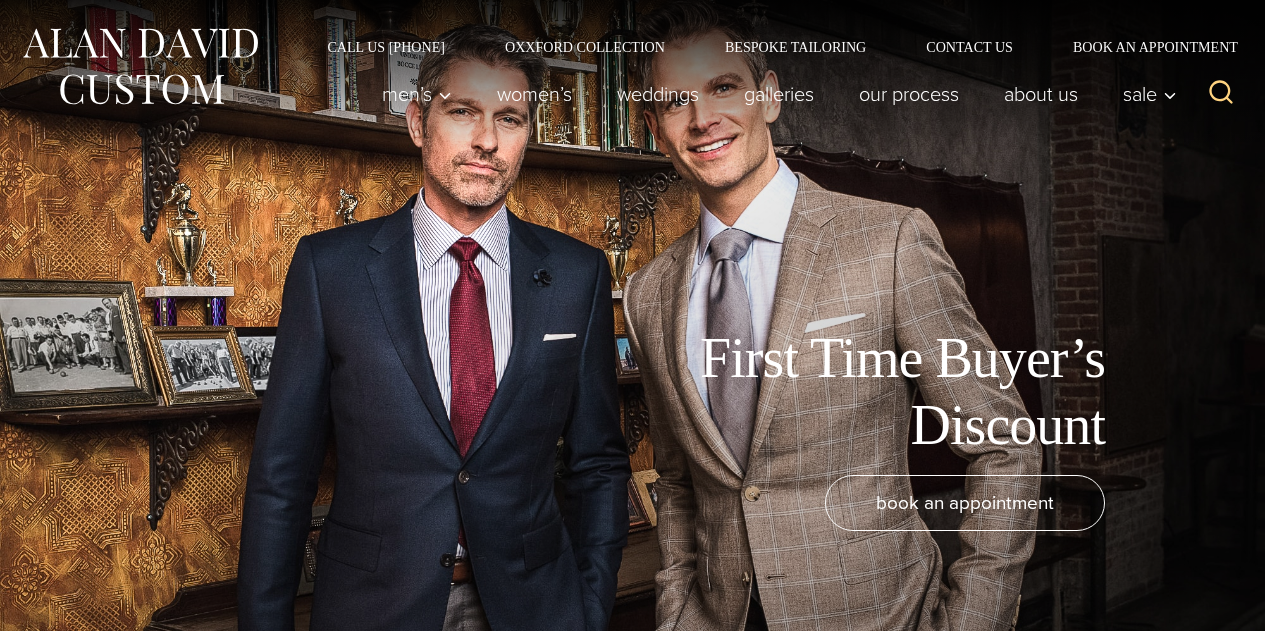 scroll, scrollTop: 0, scrollLeft: 0, axis: both 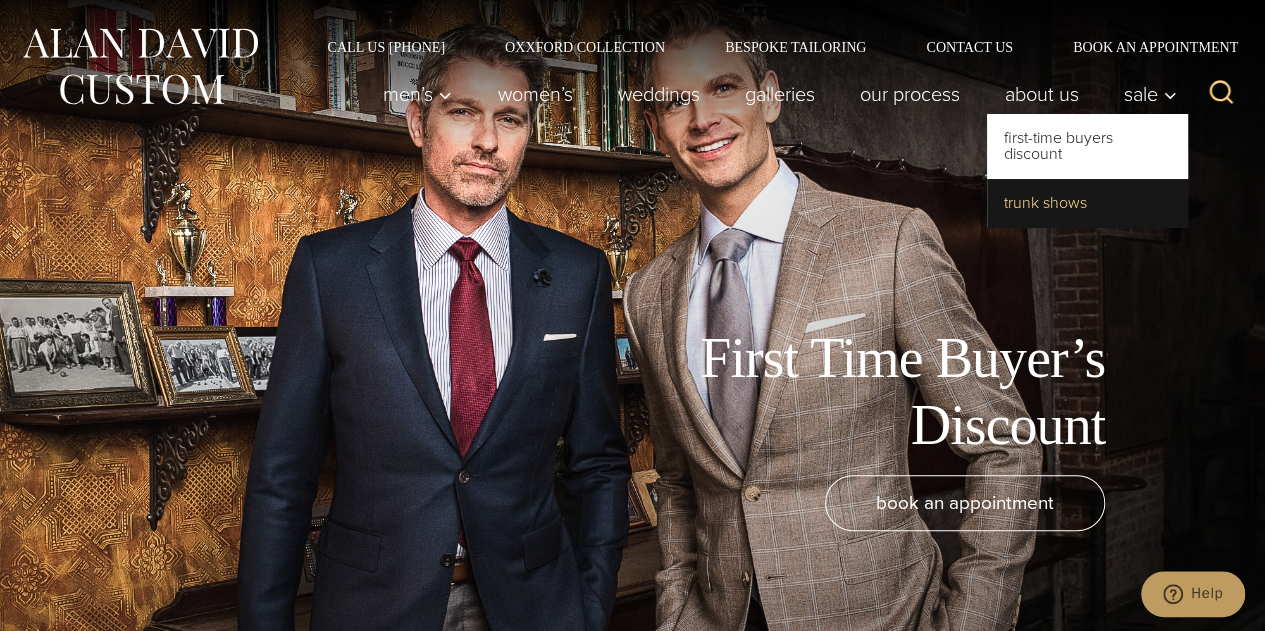 click on "Trunk Shows" at bounding box center [1087, 203] 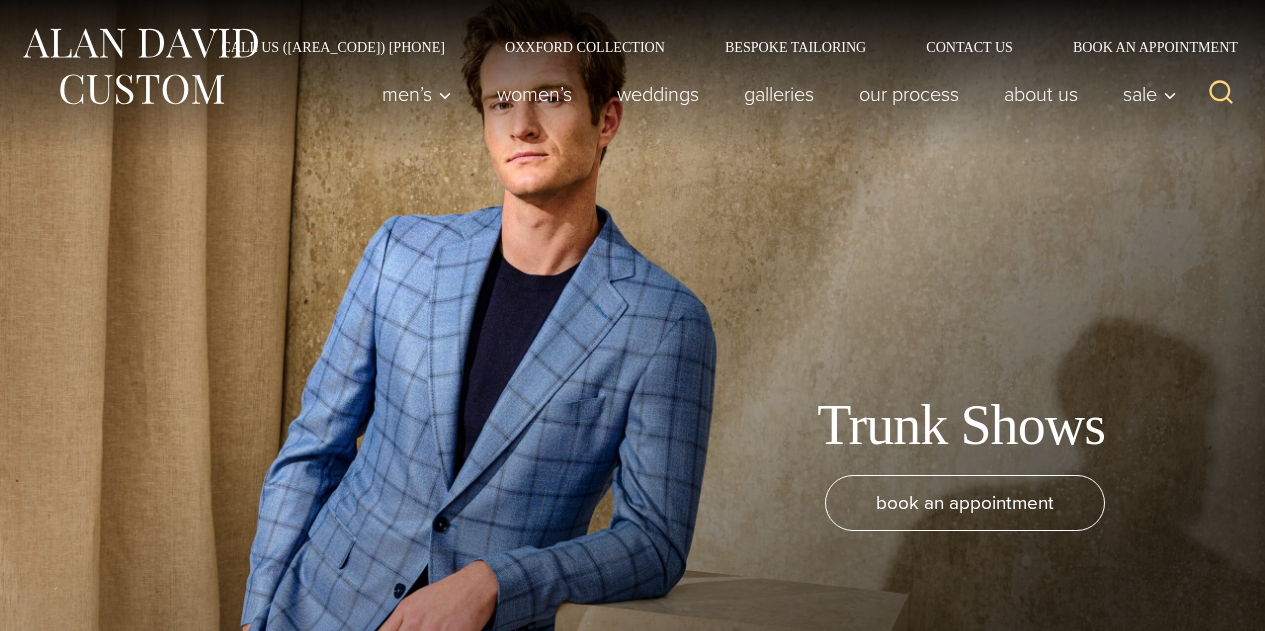 scroll, scrollTop: 0, scrollLeft: 0, axis: both 